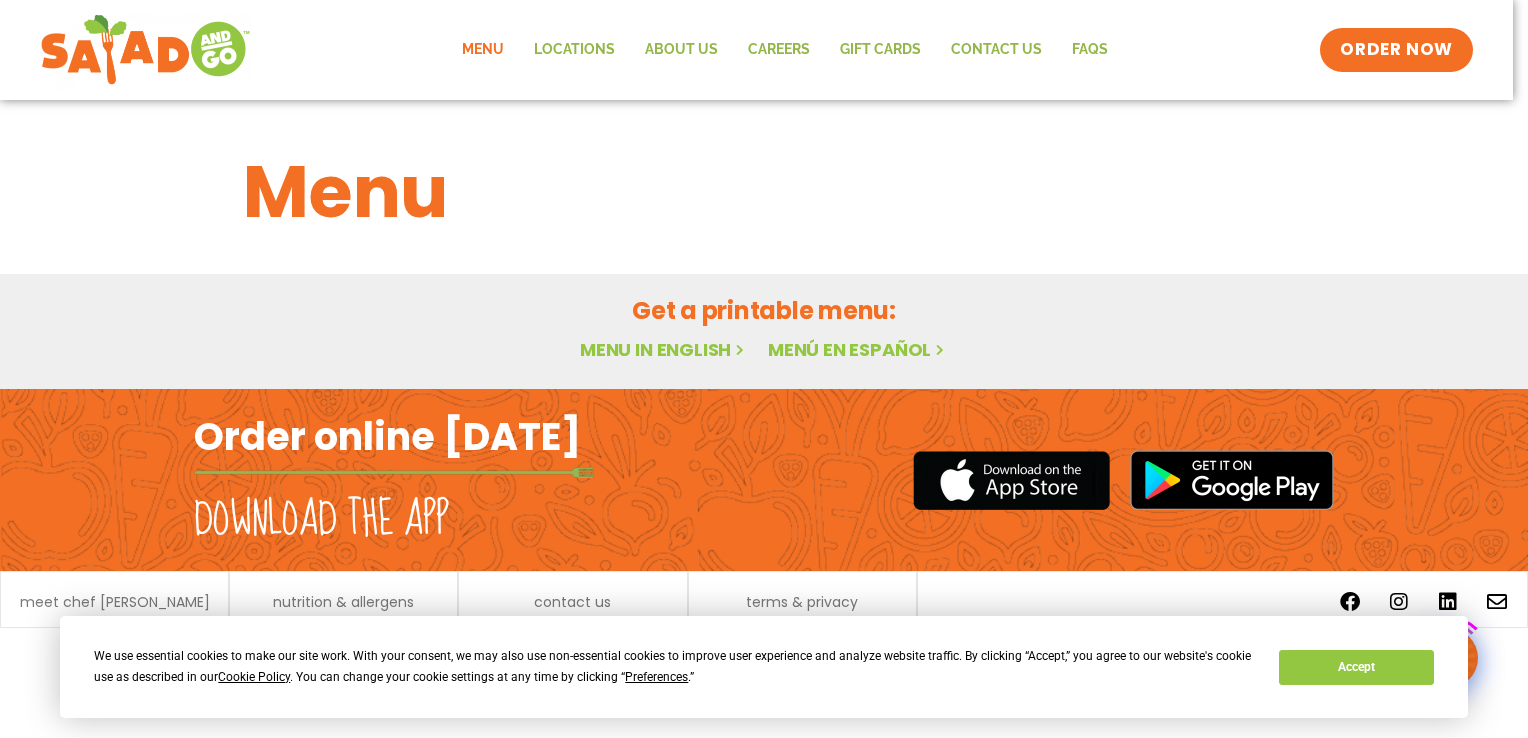 scroll, scrollTop: 0, scrollLeft: 0, axis: both 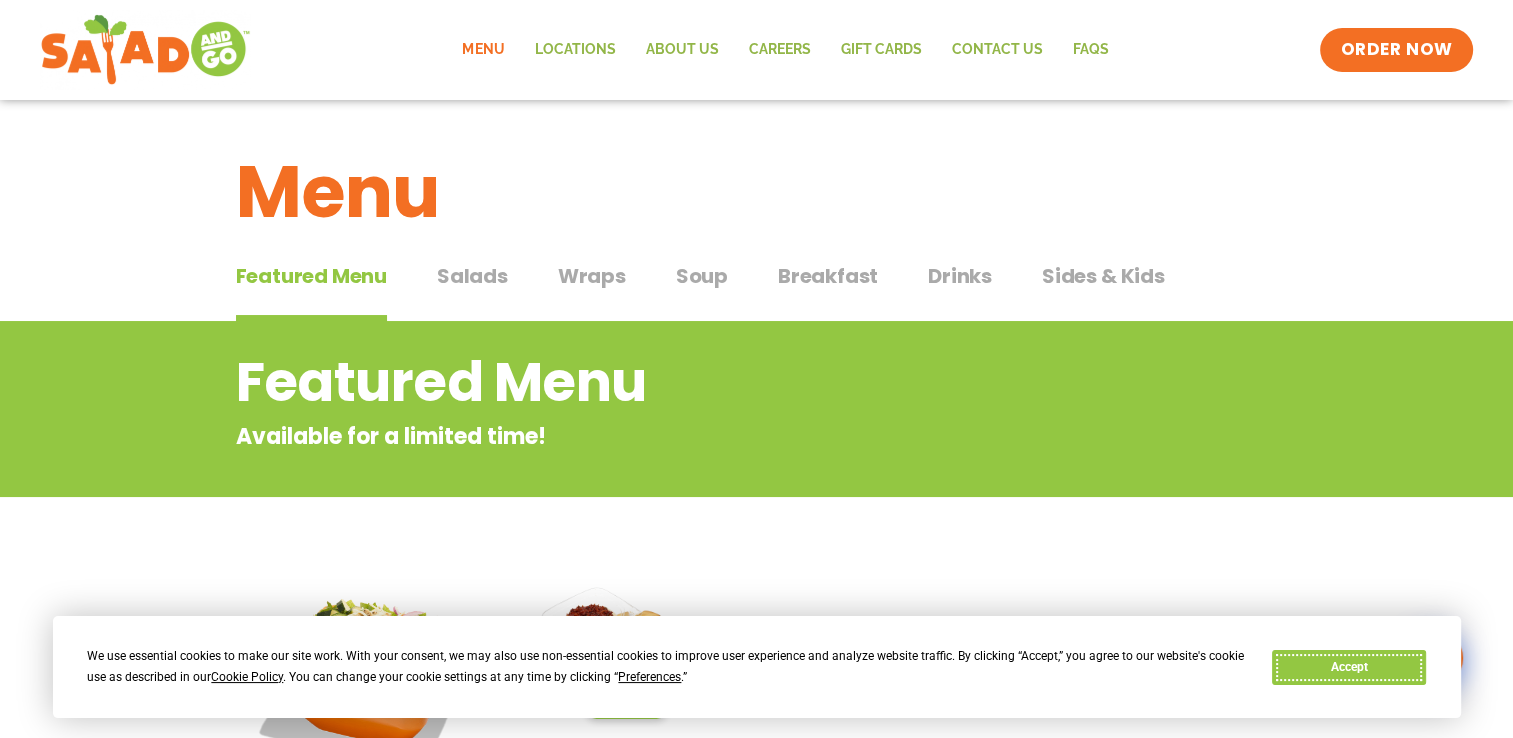 click on "Accept" at bounding box center [1349, 667] 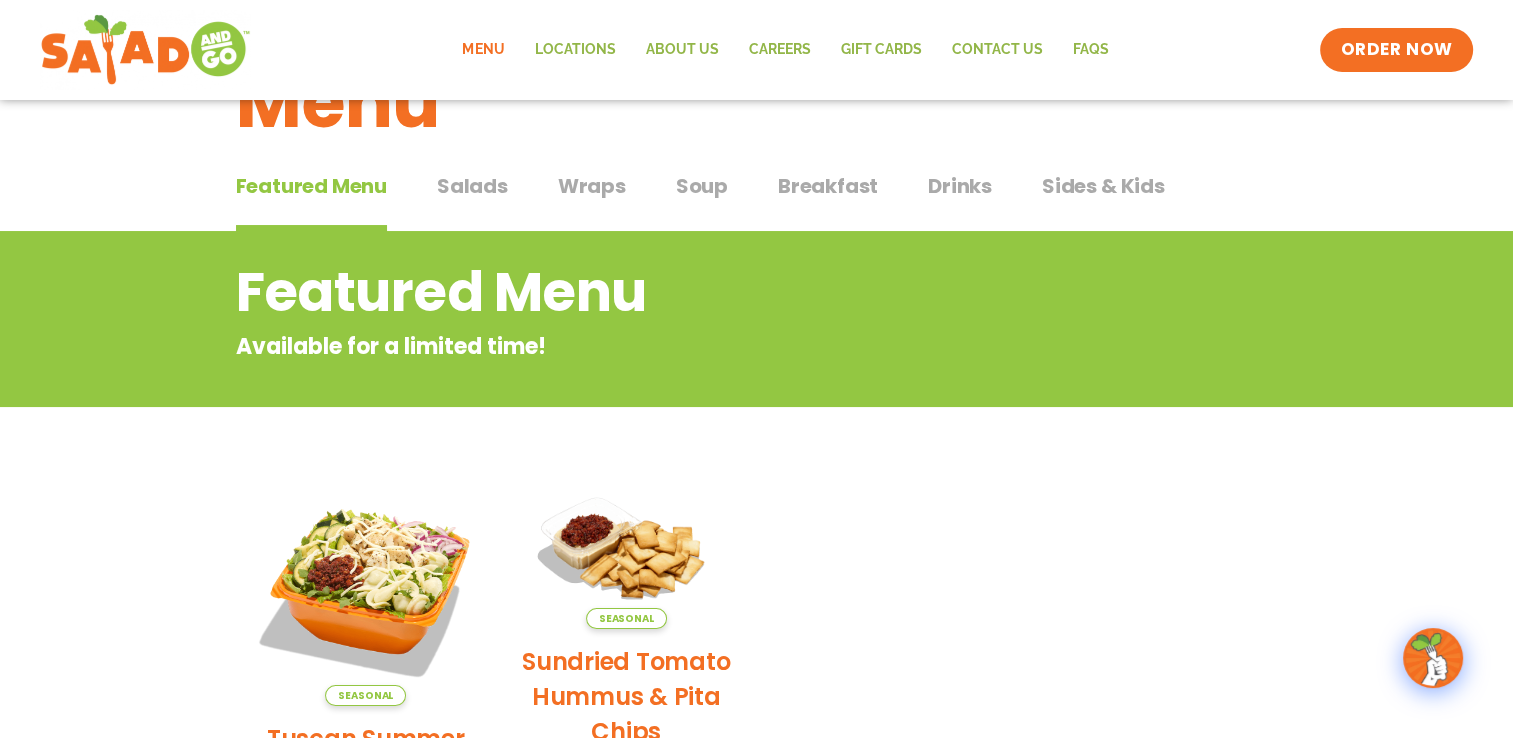 scroll, scrollTop: 700, scrollLeft: 0, axis: vertical 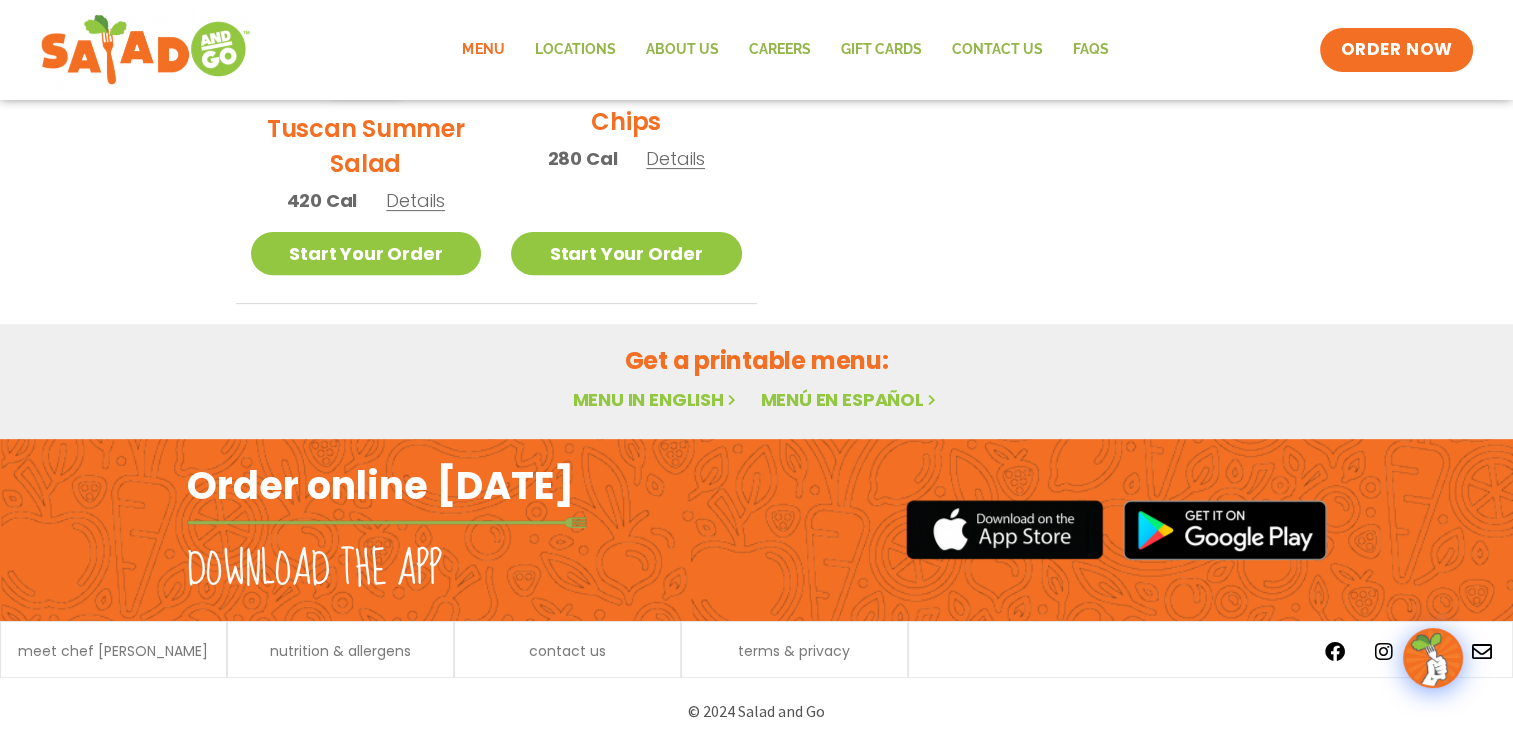 click on "Menu in English" at bounding box center (656, 399) 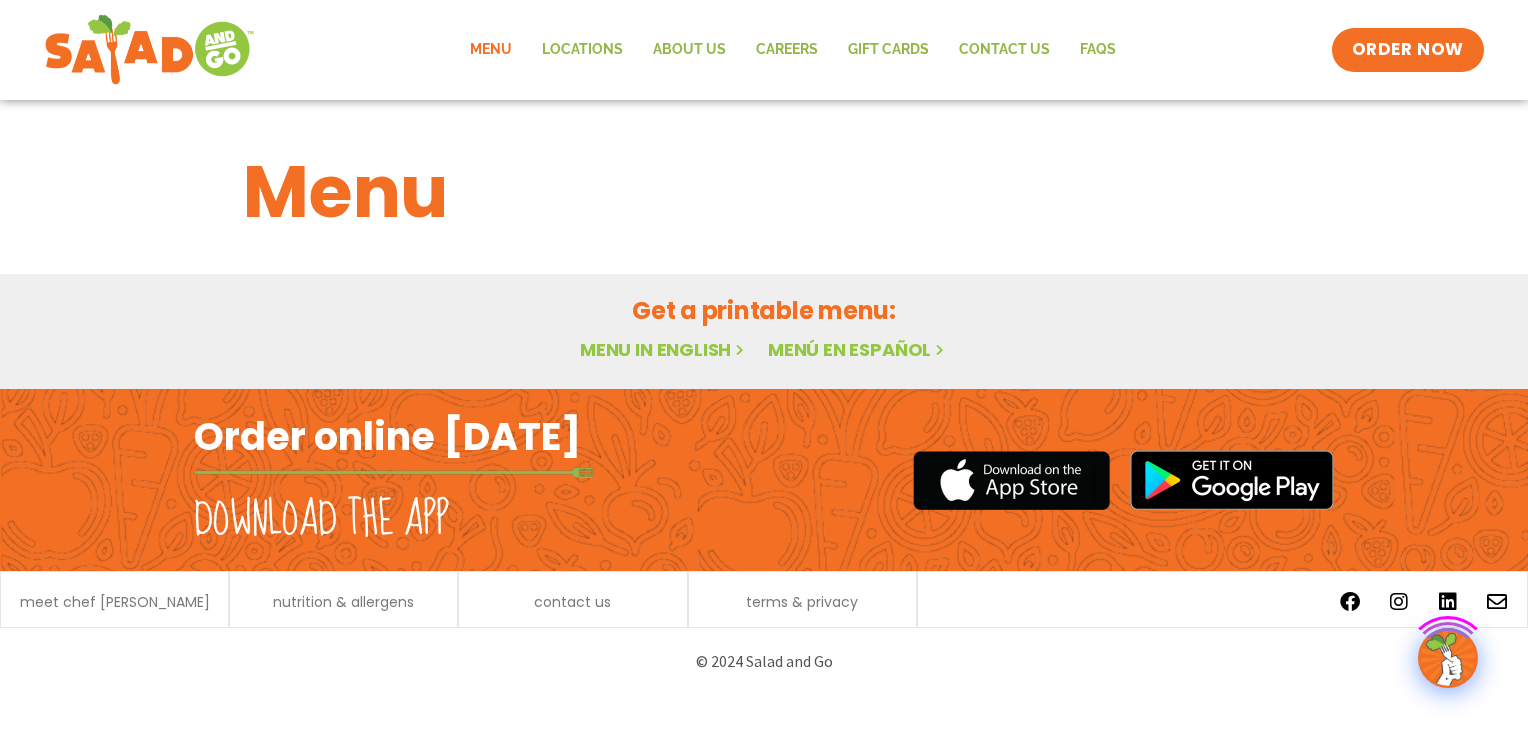 scroll, scrollTop: 0, scrollLeft: 0, axis: both 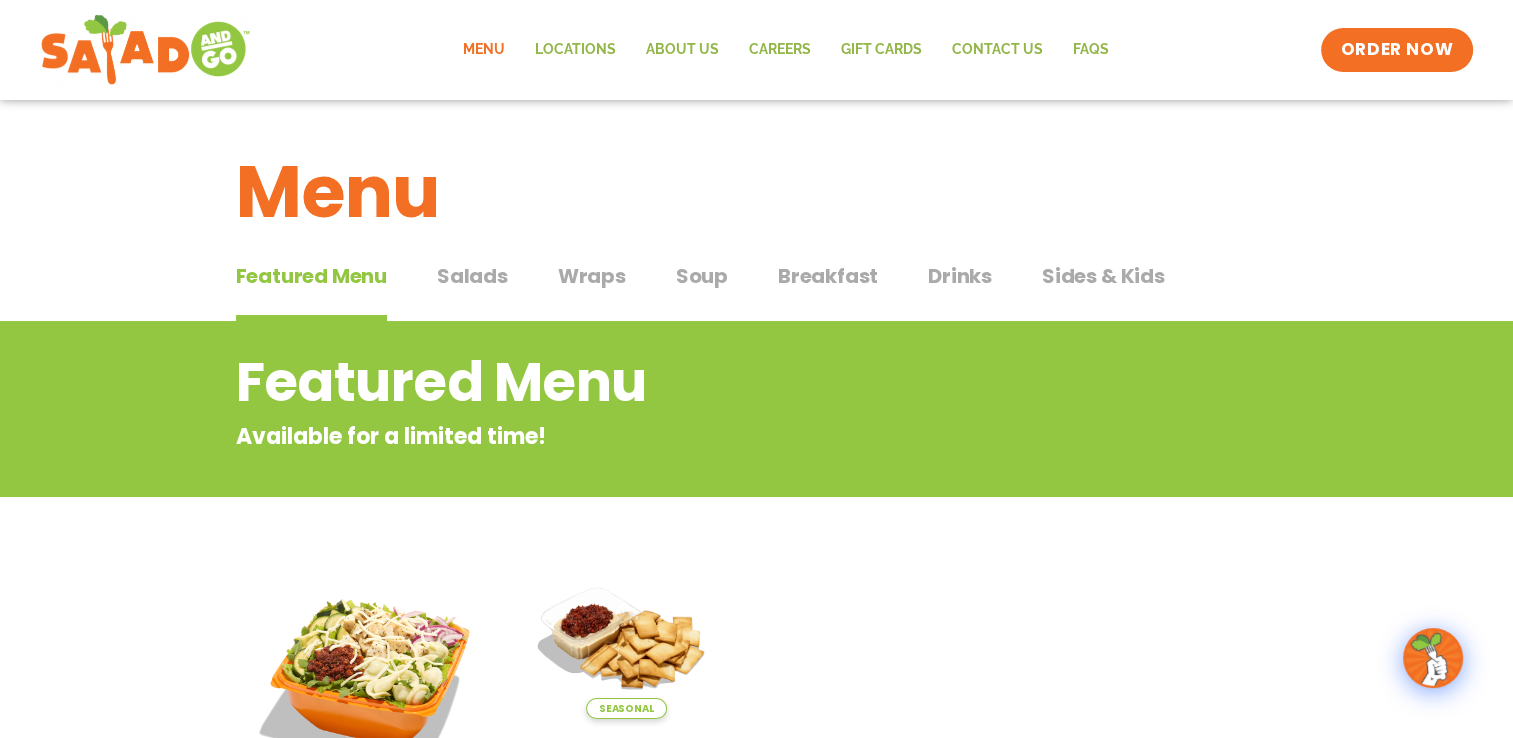 click on "Menu" 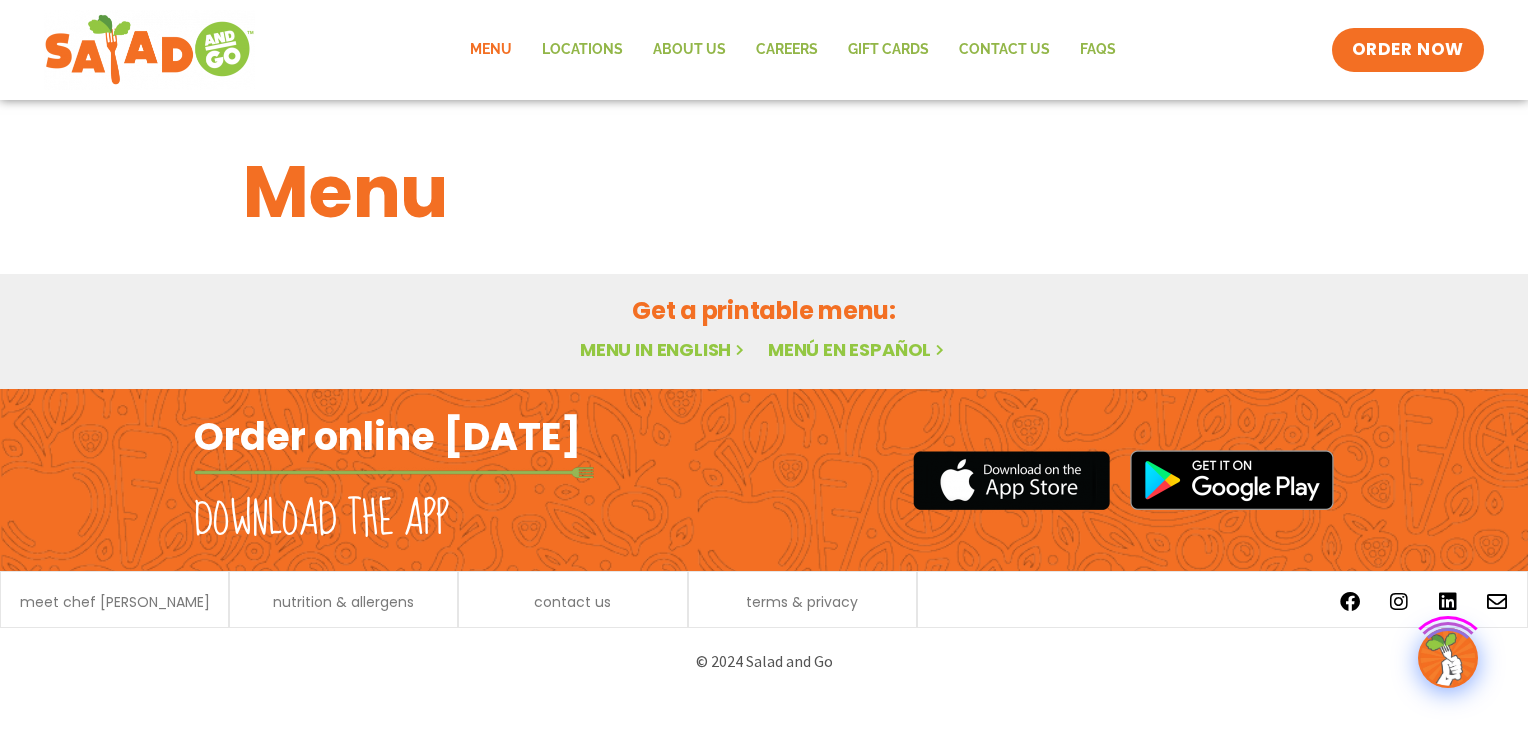 scroll, scrollTop: 0, scrollLeft: 0, axis: both 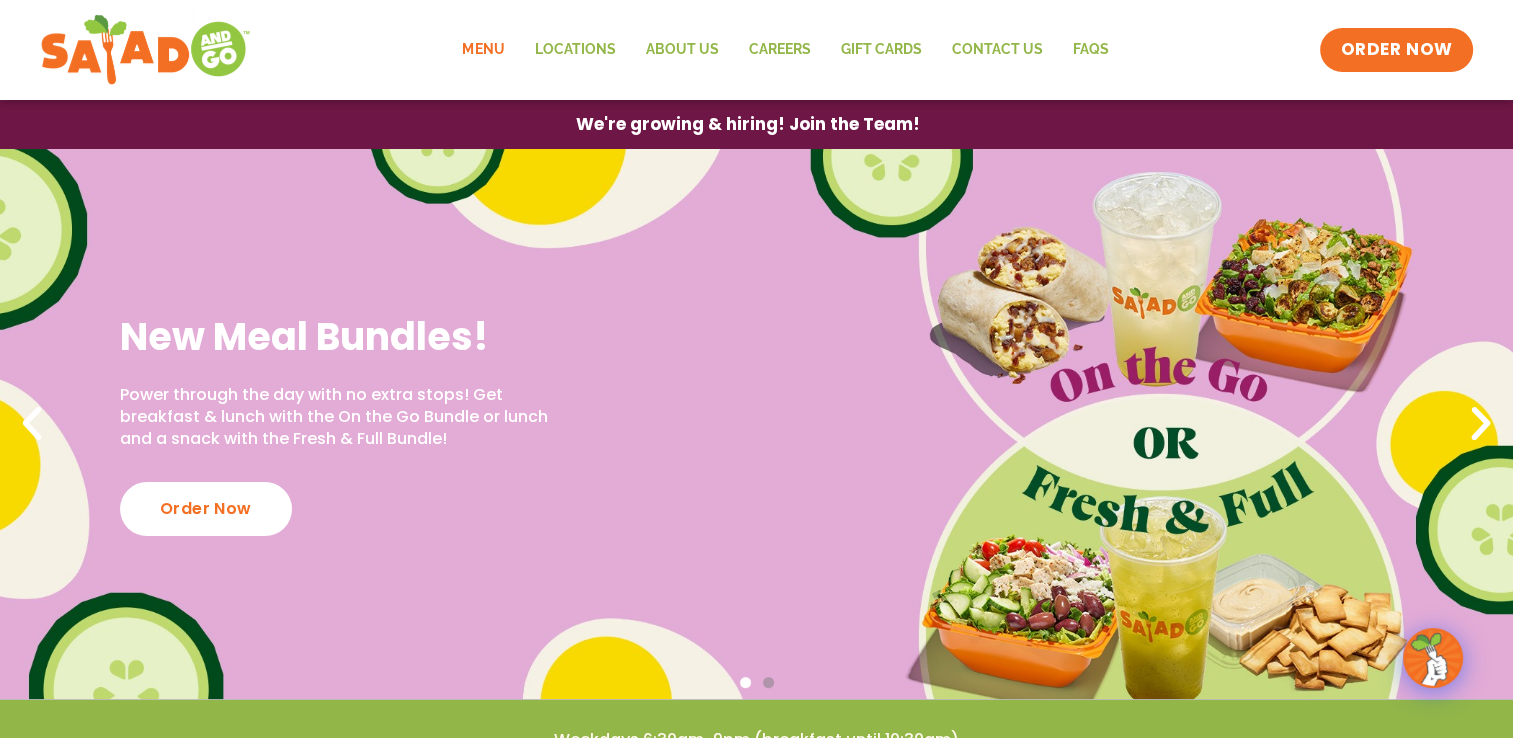 click on "Menu" 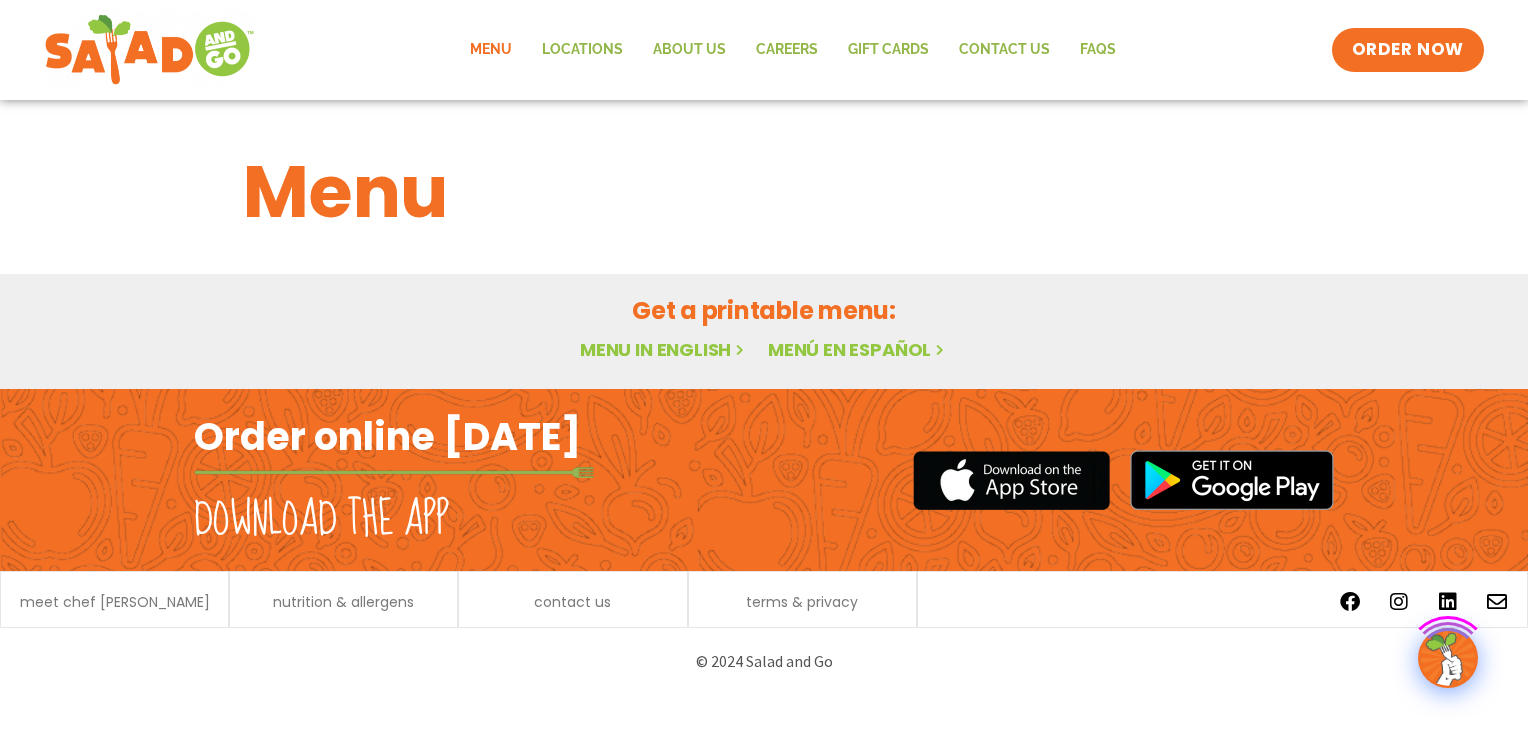 scroll, scrollTop: 0, scrollLeft: 0, axis: both 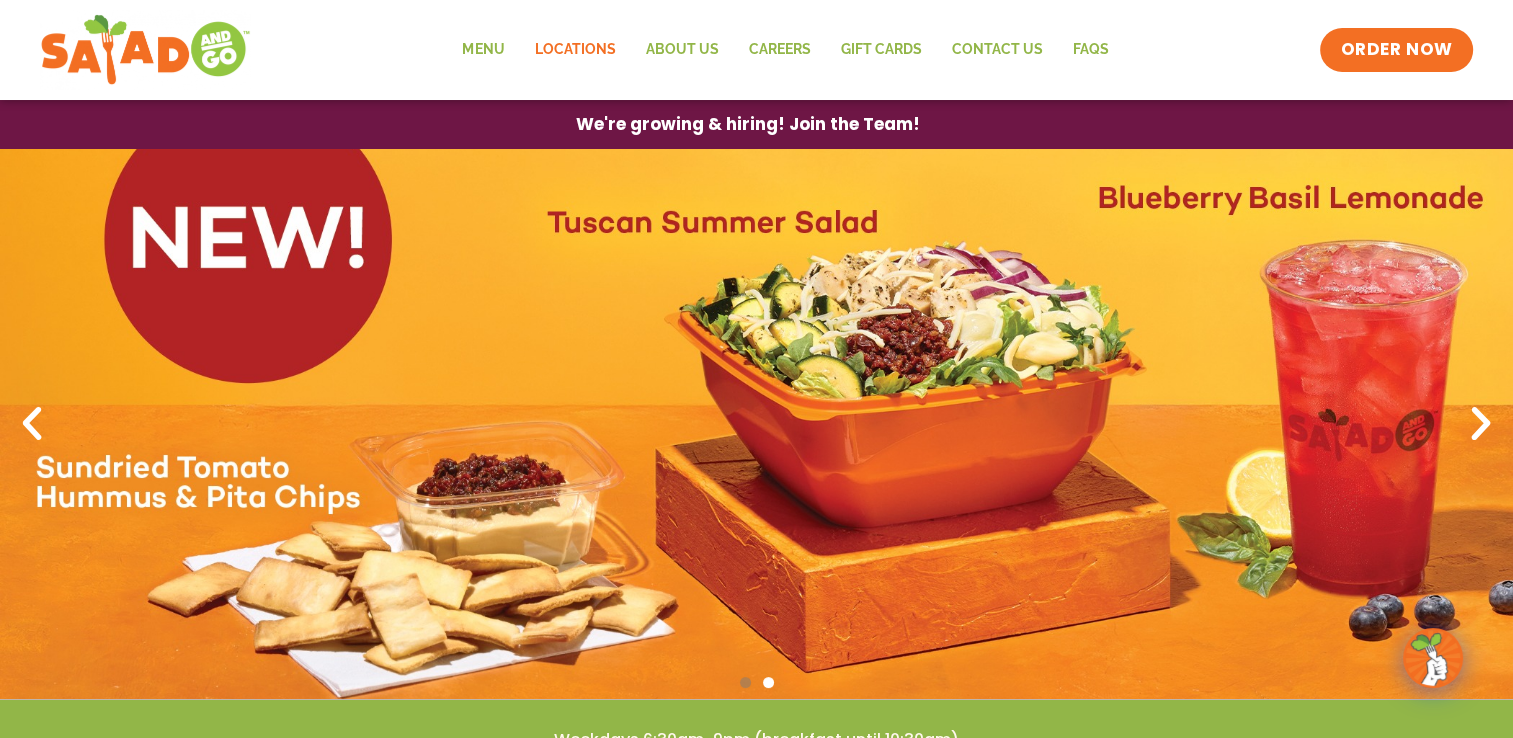 click on "Locations" 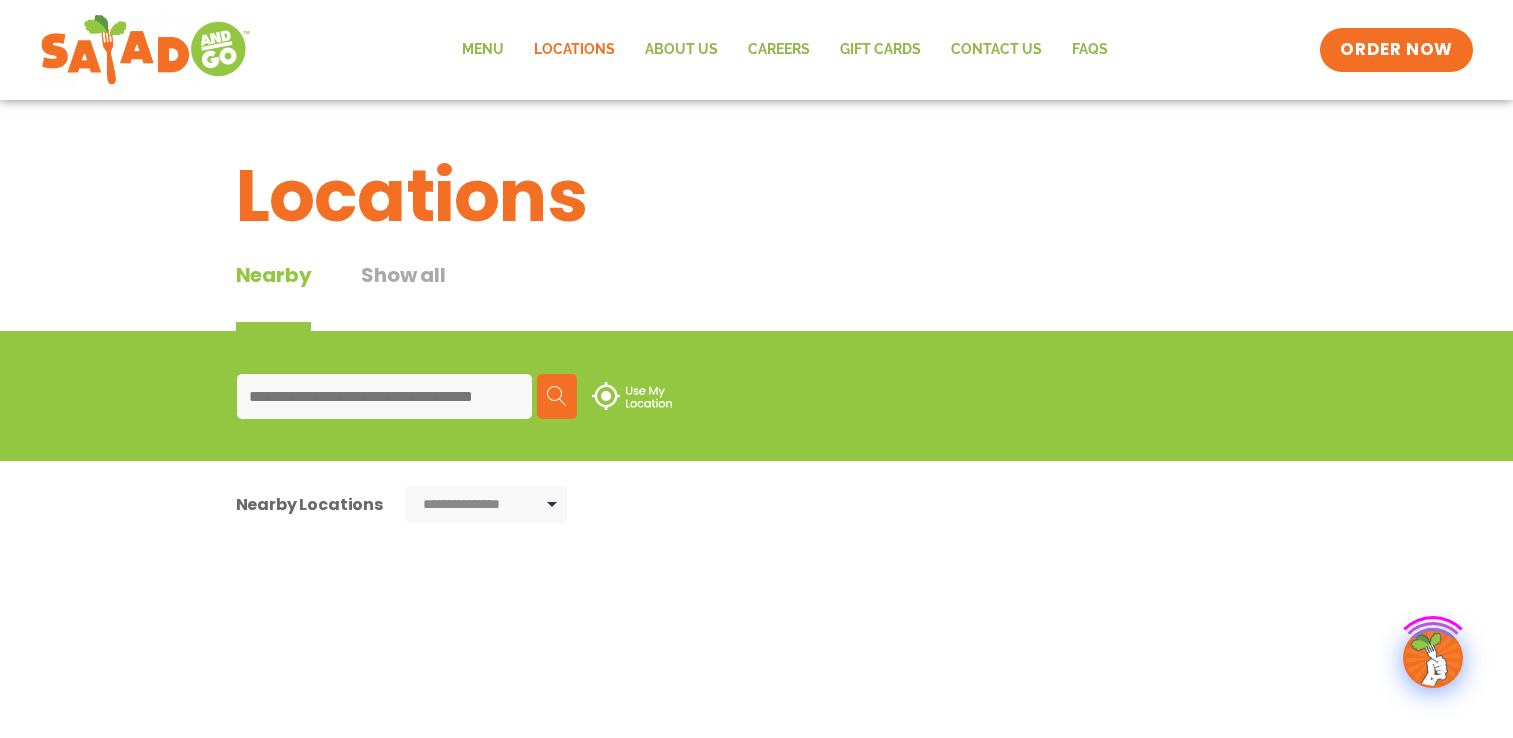 scroll, scrollTop: 0, scrollLeft: 0, axis: both 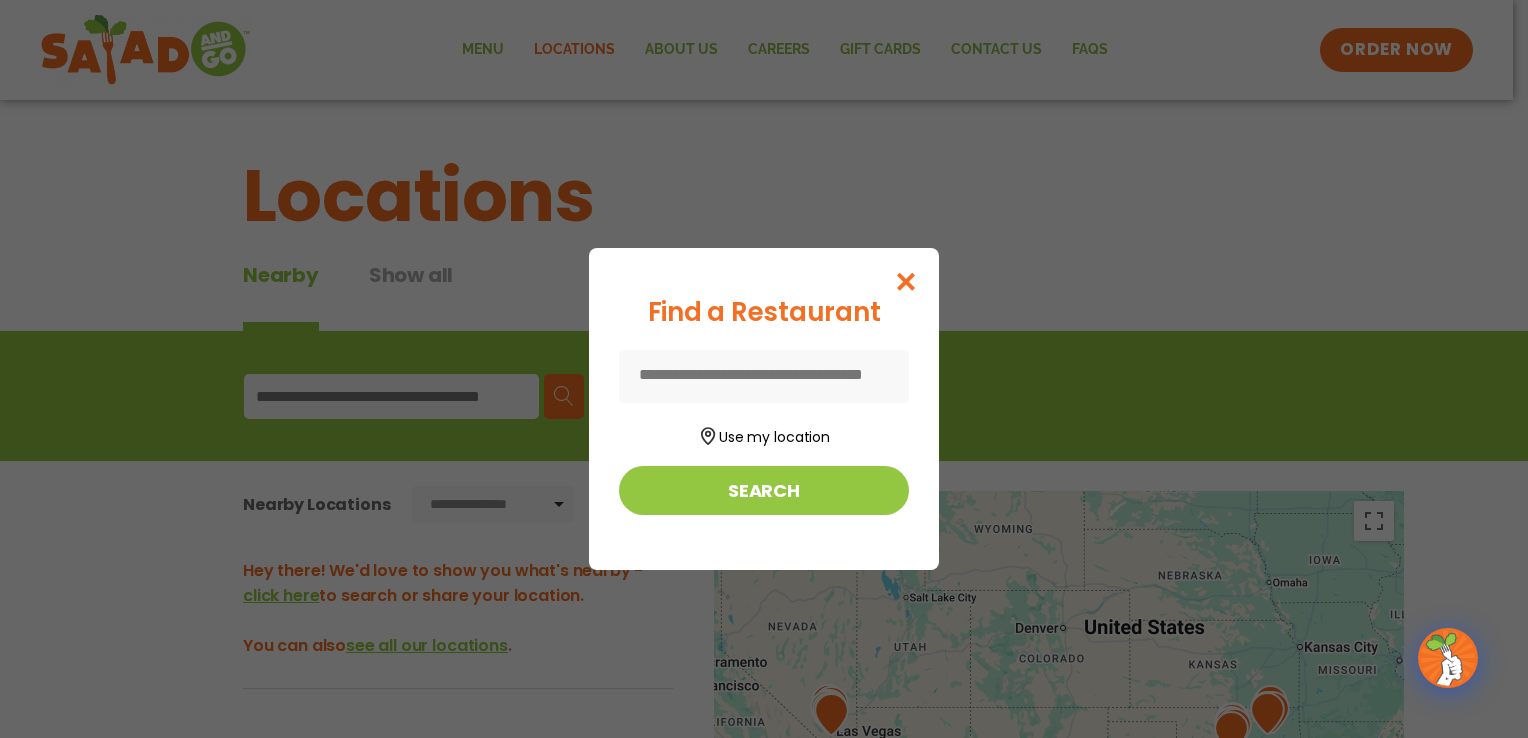 click at bounding box center (764, 376) 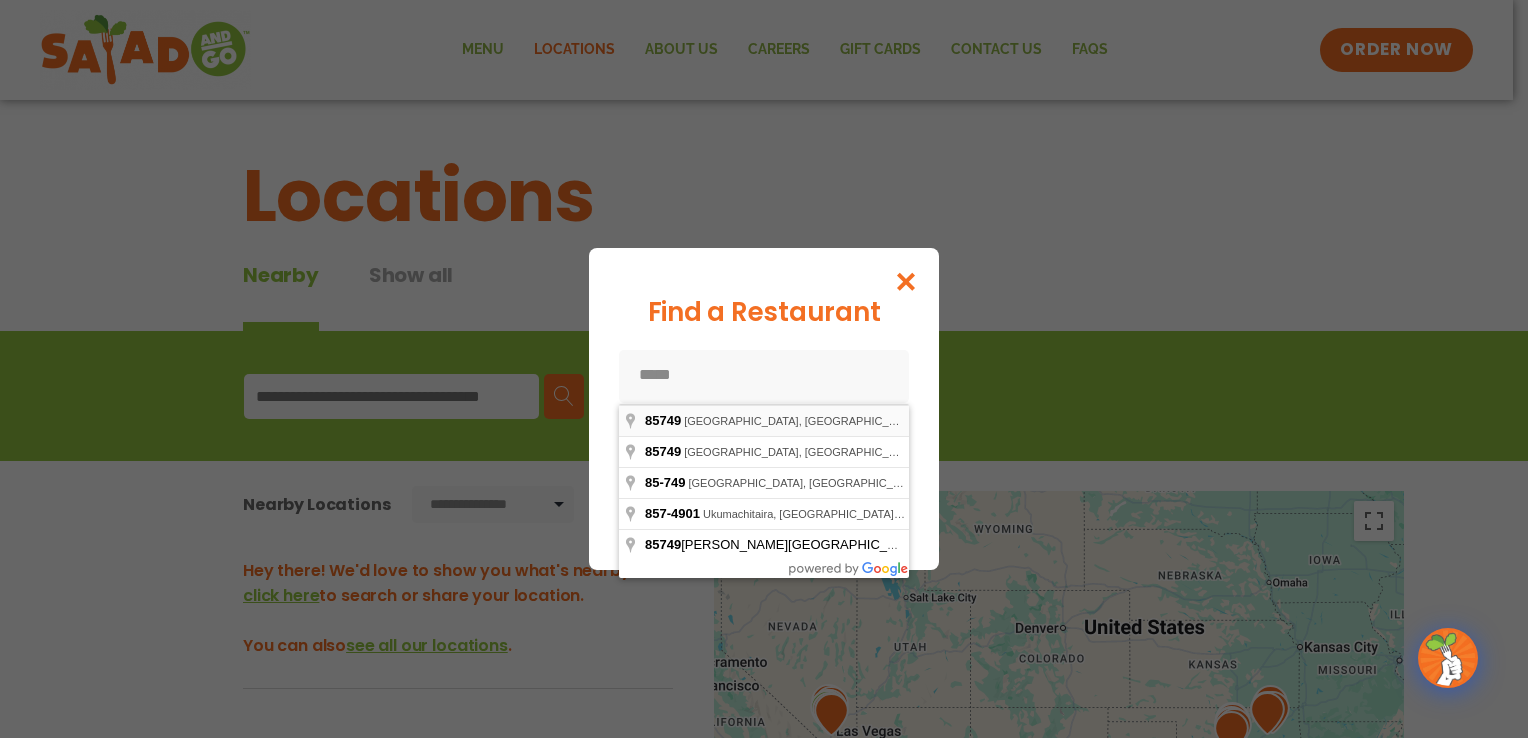 type on "**********" 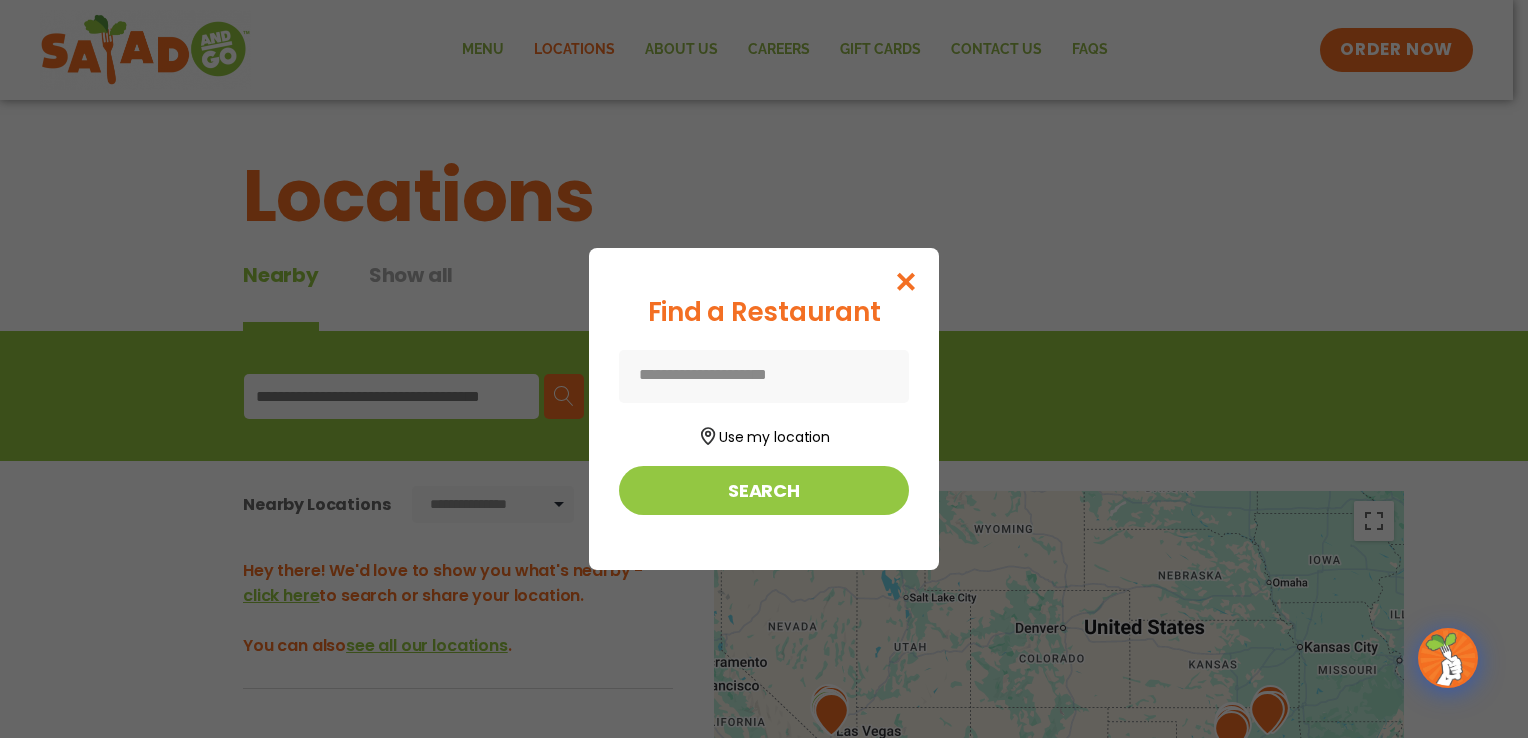 type on "**********" 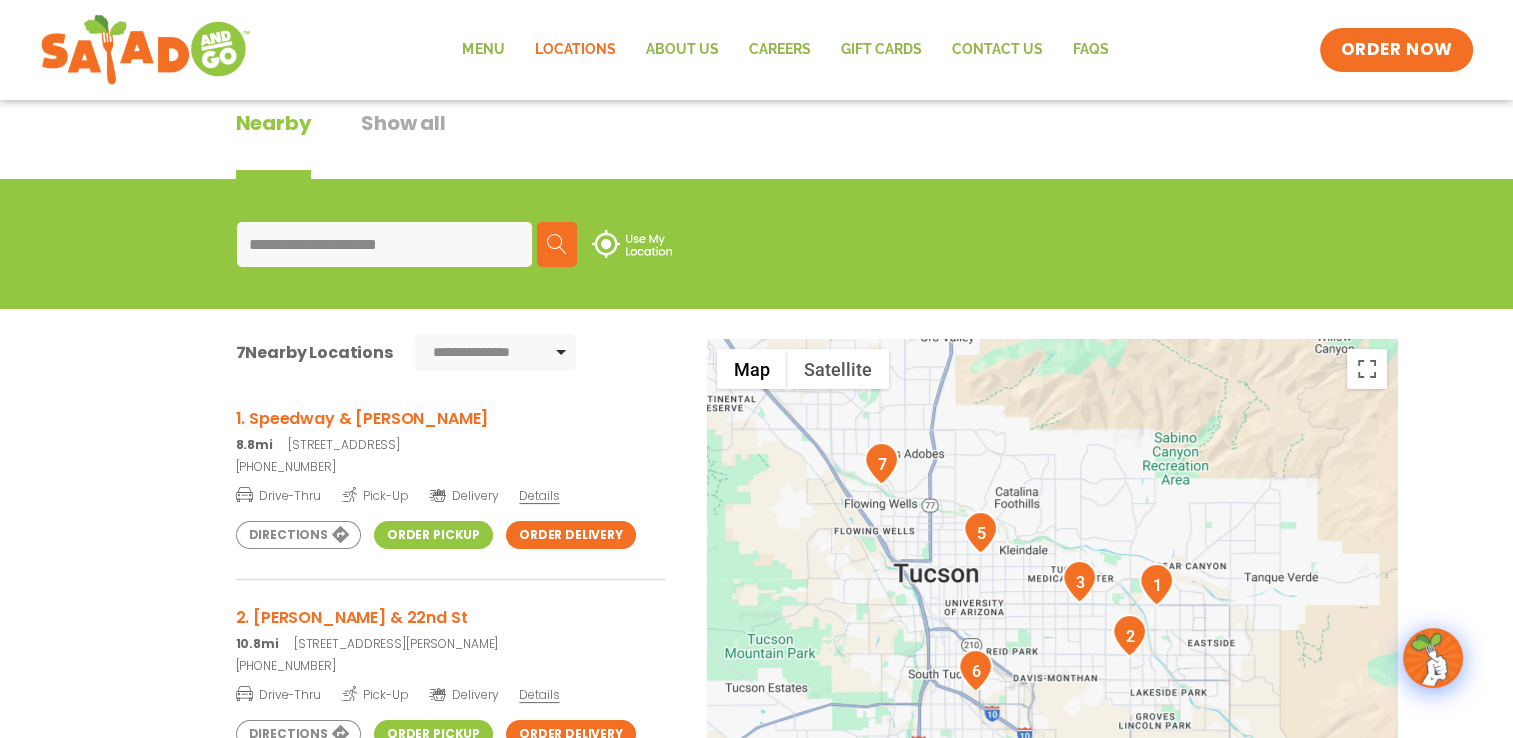 scroll, scrollTop: 200, scrollLeft: 0, axis: vertical 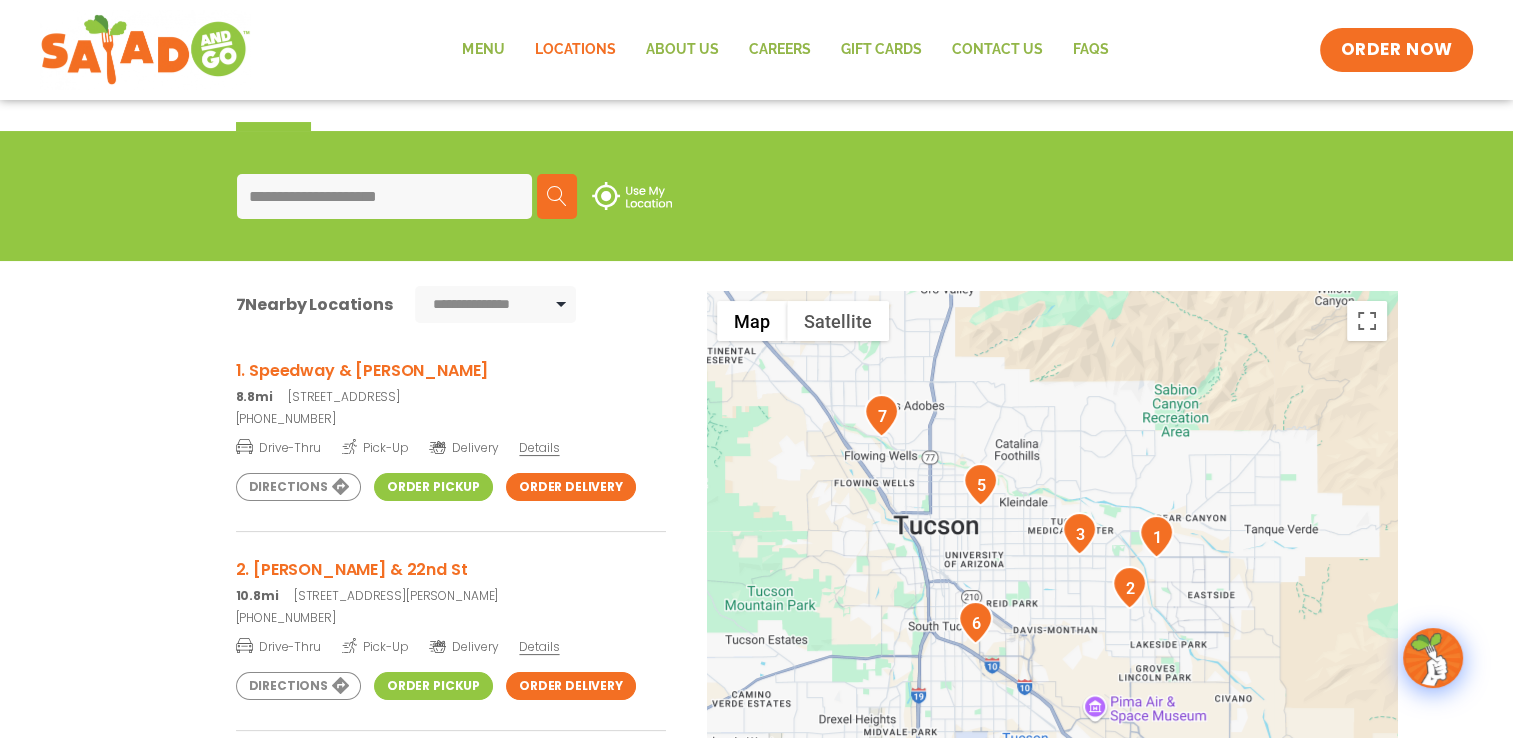 click on "Order Pickup" at bounding box center [433, 487] 